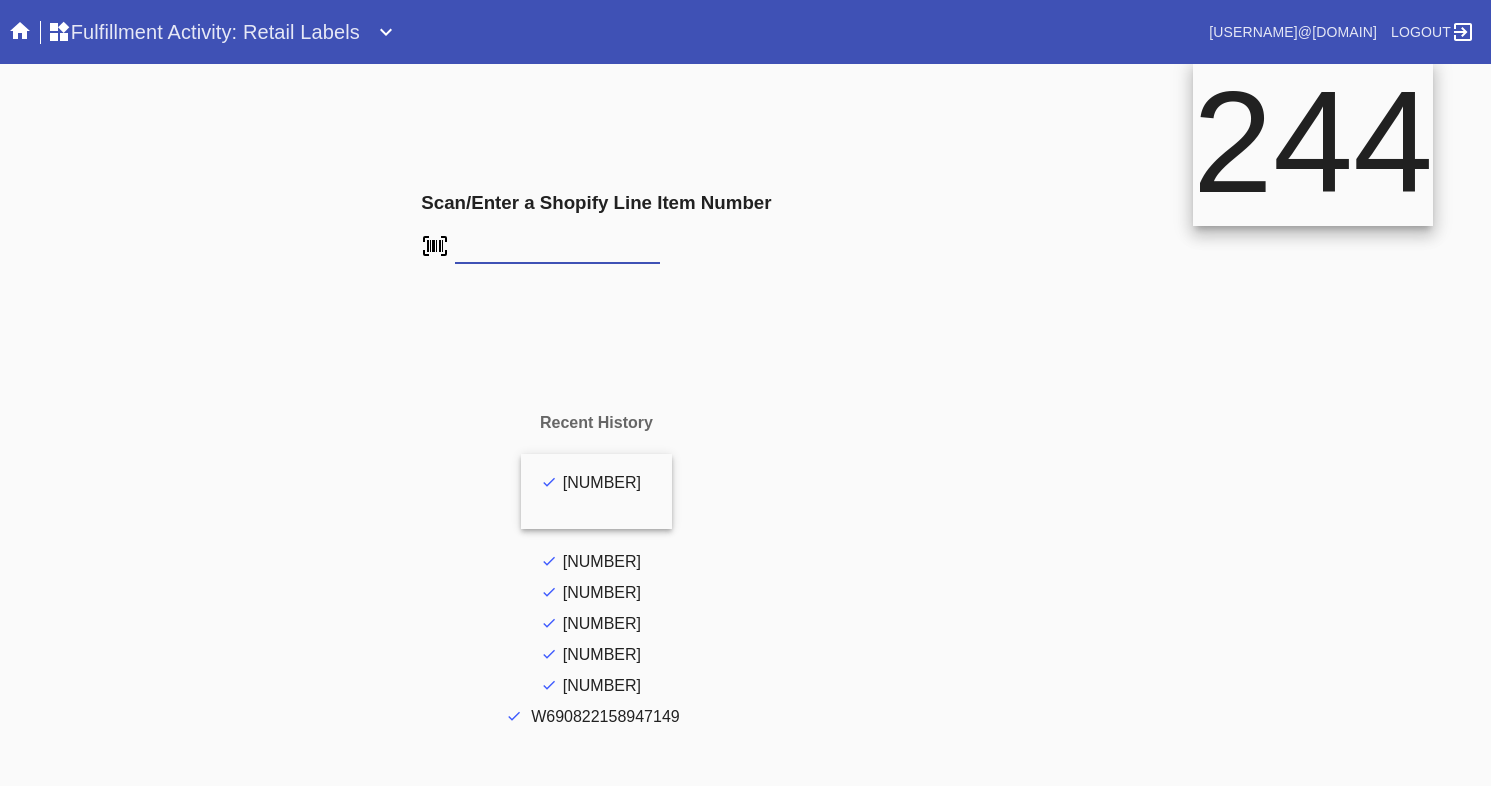 scroll, scrollTop: 0, scrollLeft: 0, axis: both 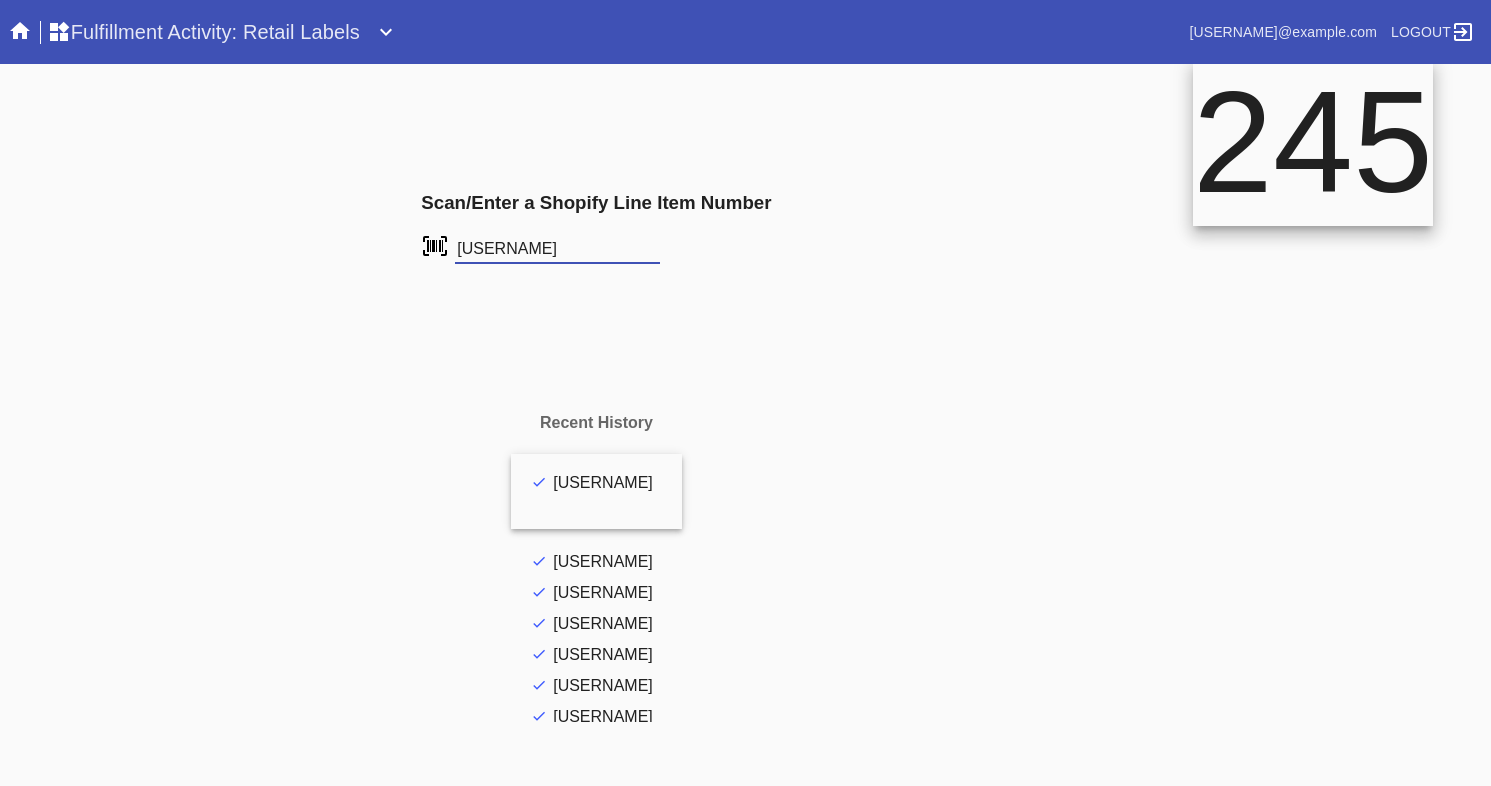 type on "L2046845" 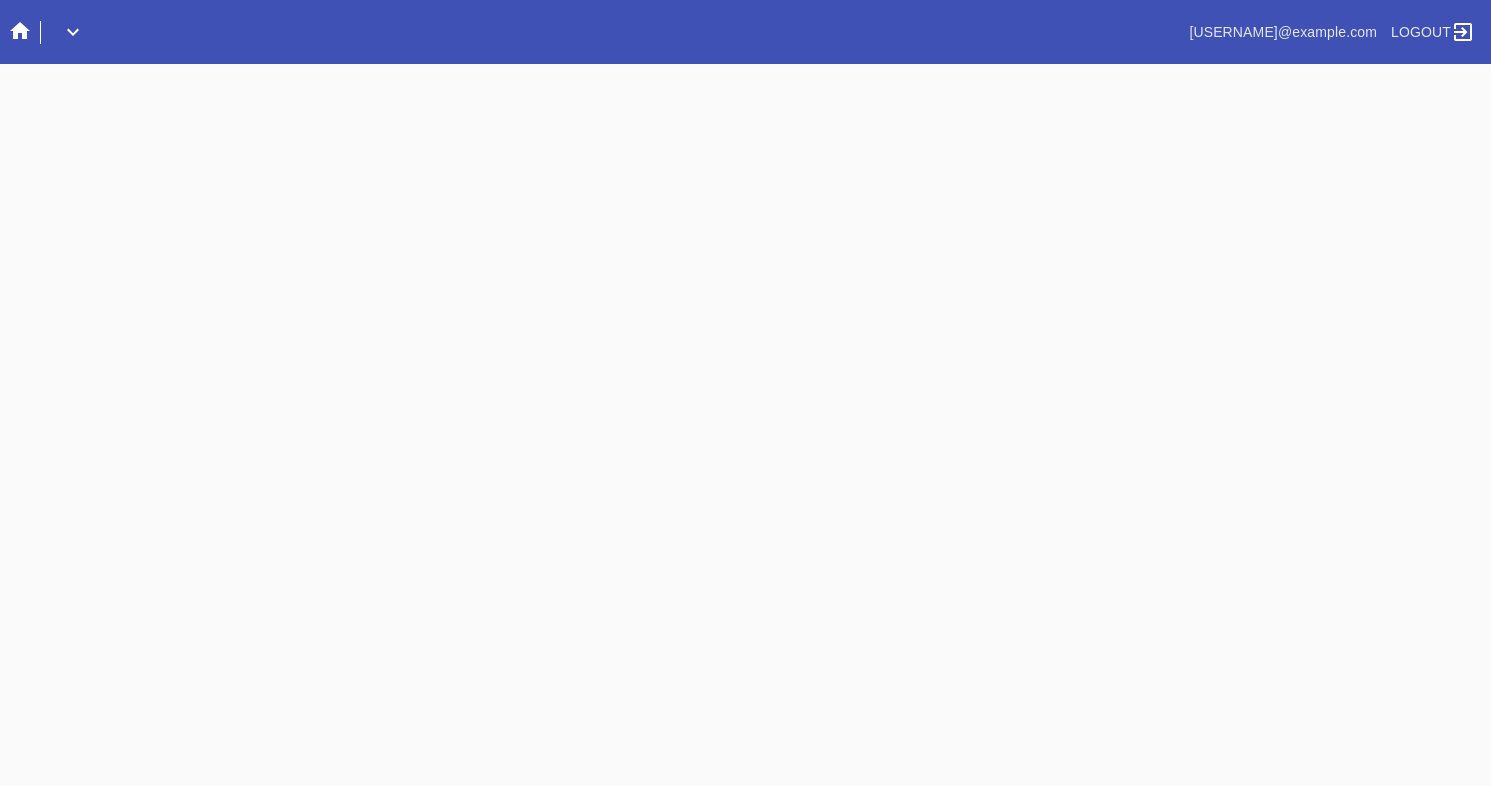 scroll, scrollTop: 0, scrollLeft: 0, axis: both 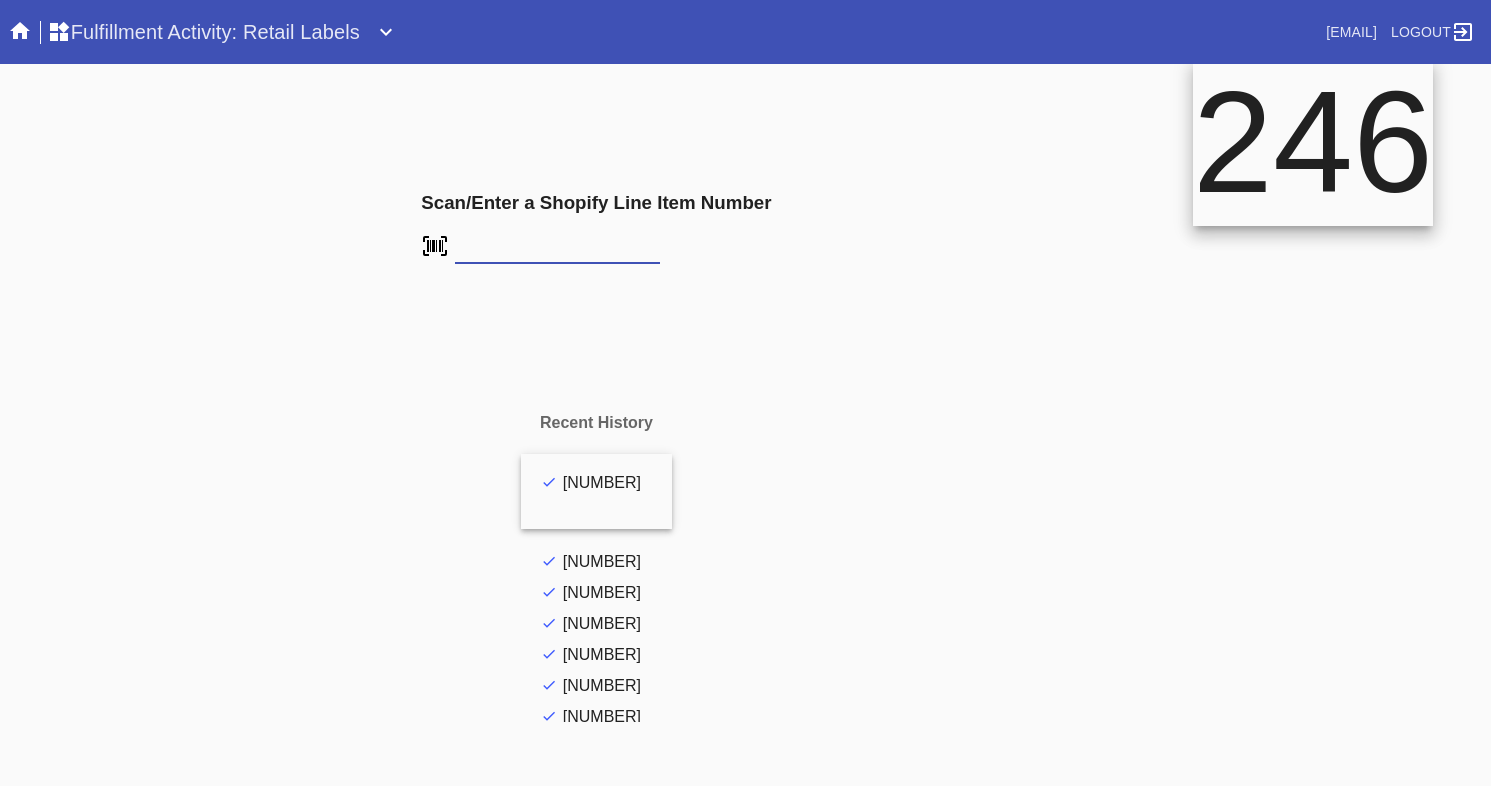 type on "L4560696" 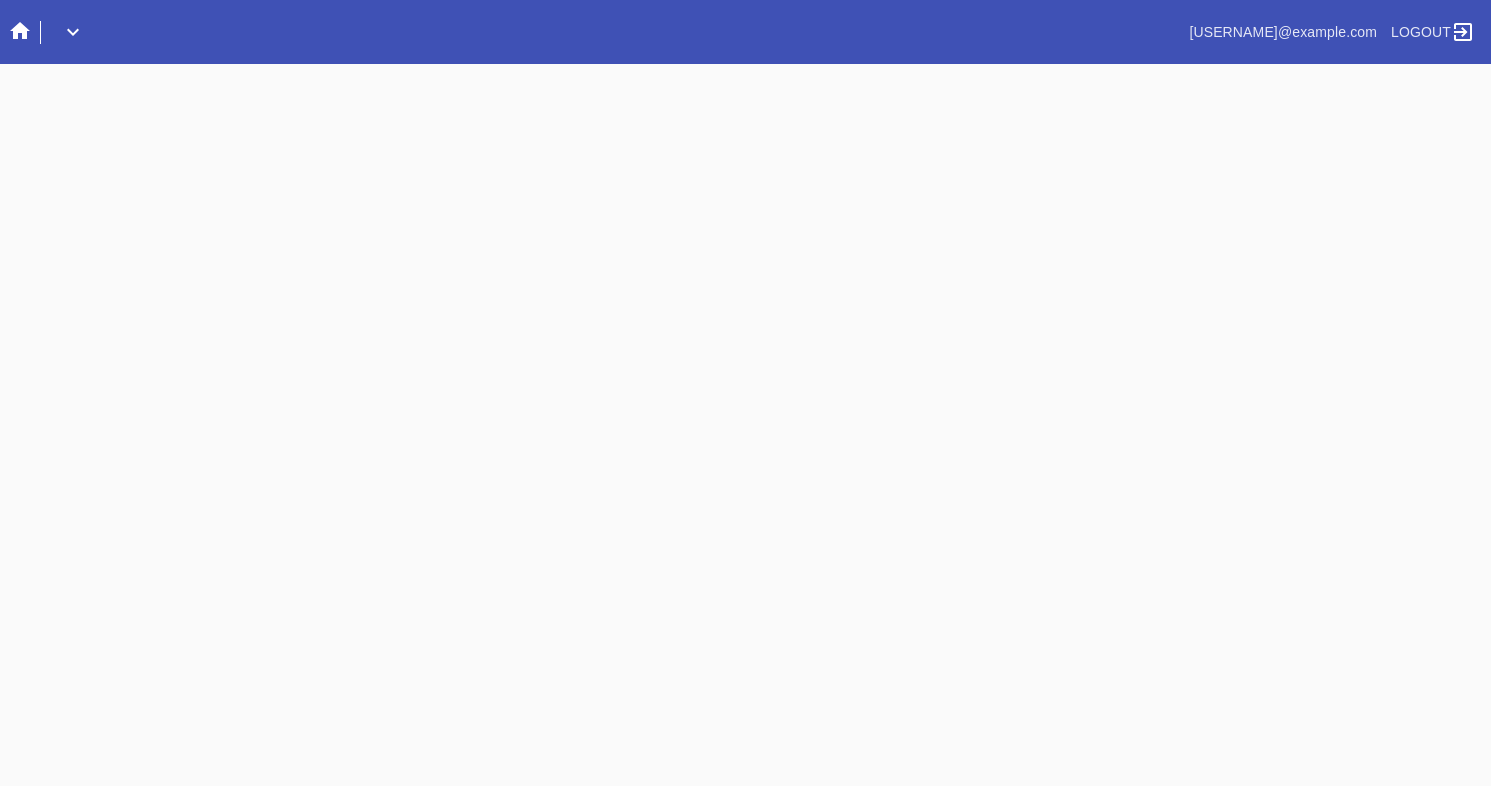scroll, scrollTop: 0, scrollLeft: 0, axis: both 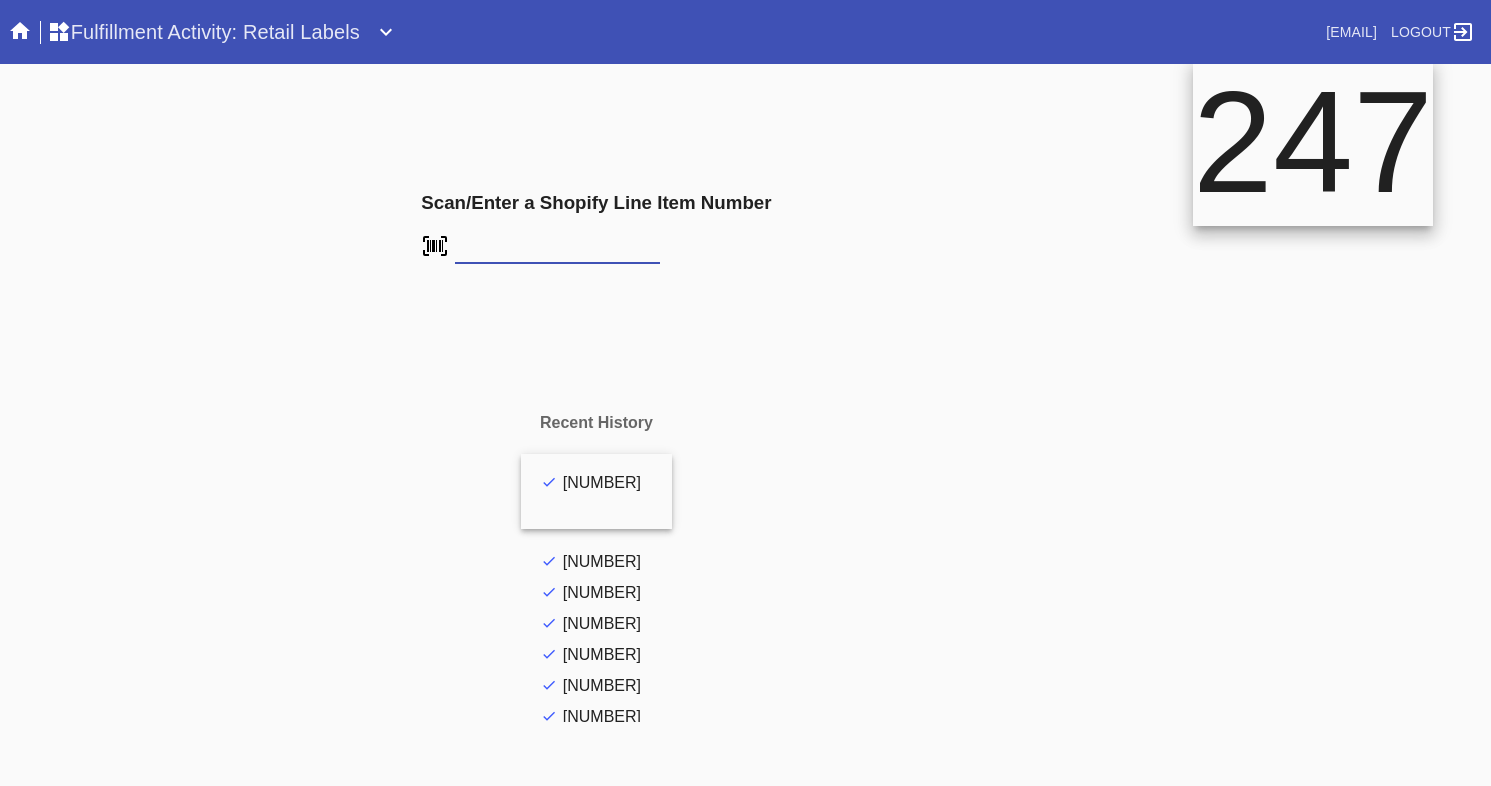 type on "L4560696" 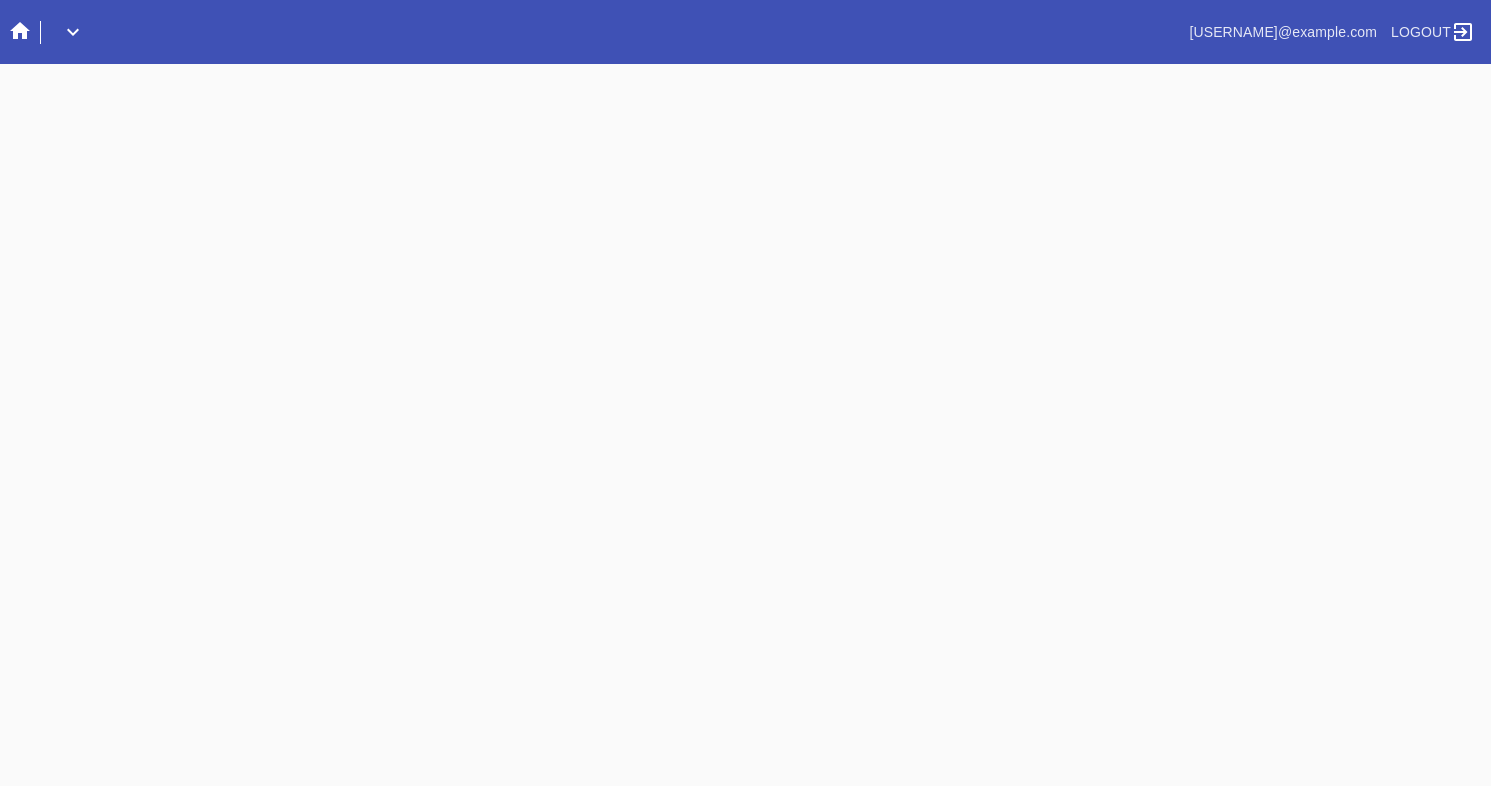 scroll, scrollTop: 0, scrollLeft: 0, axis: both 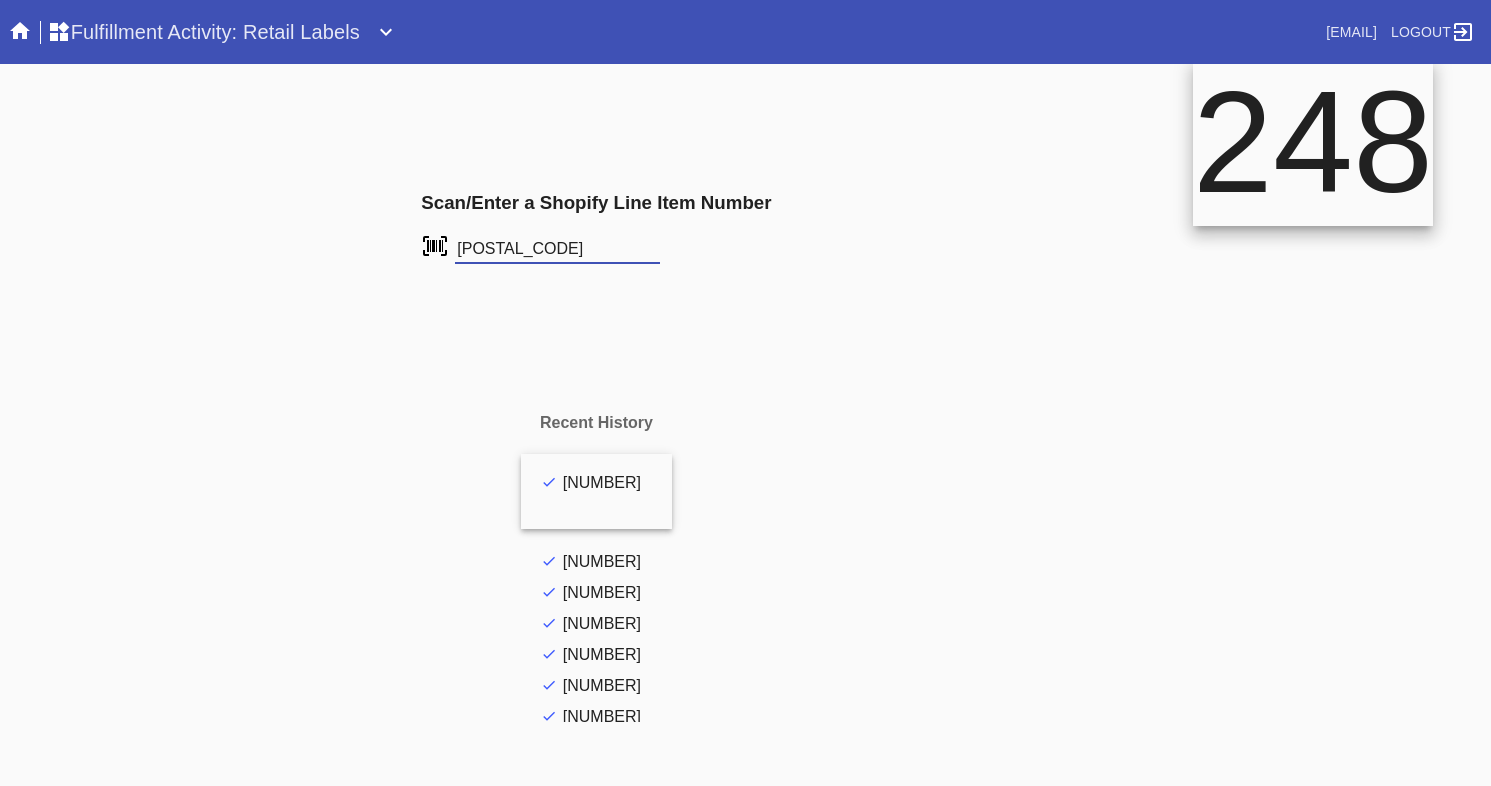 type on "[POSTAL_CODE]" 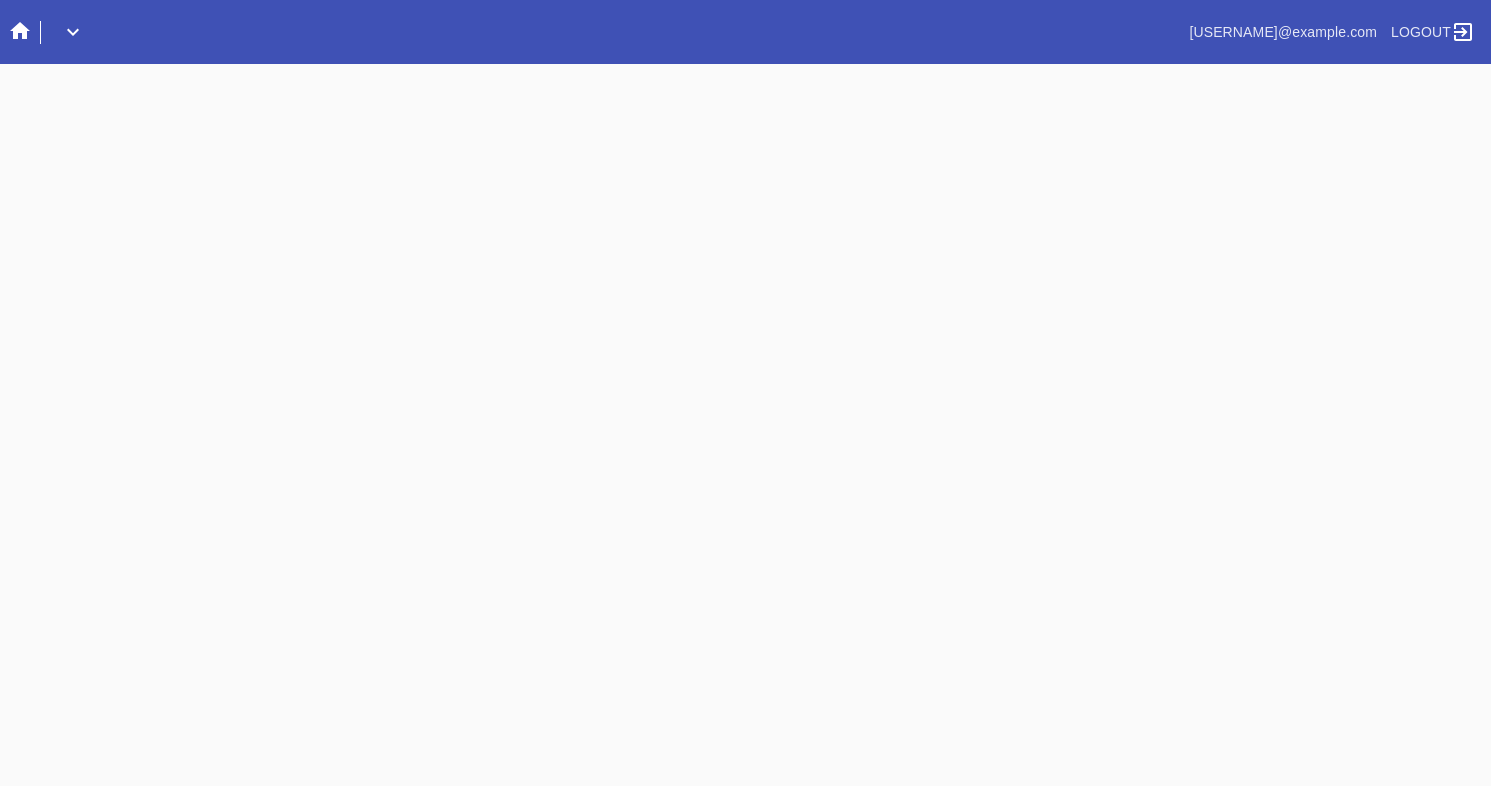 scroll, scrollTop: 0, scrollLeft: 0, axis: both 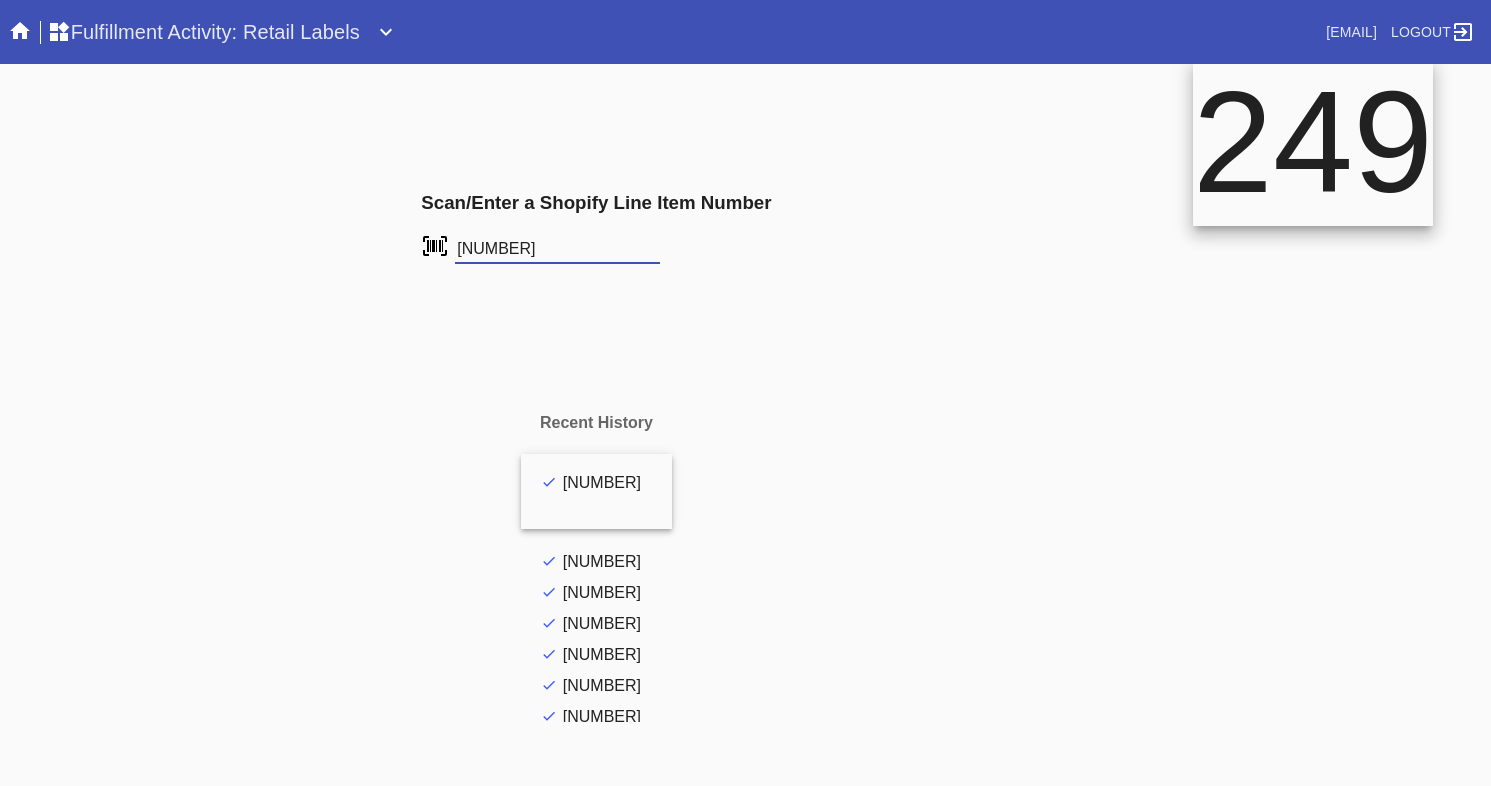 type on "[NUMBER]" 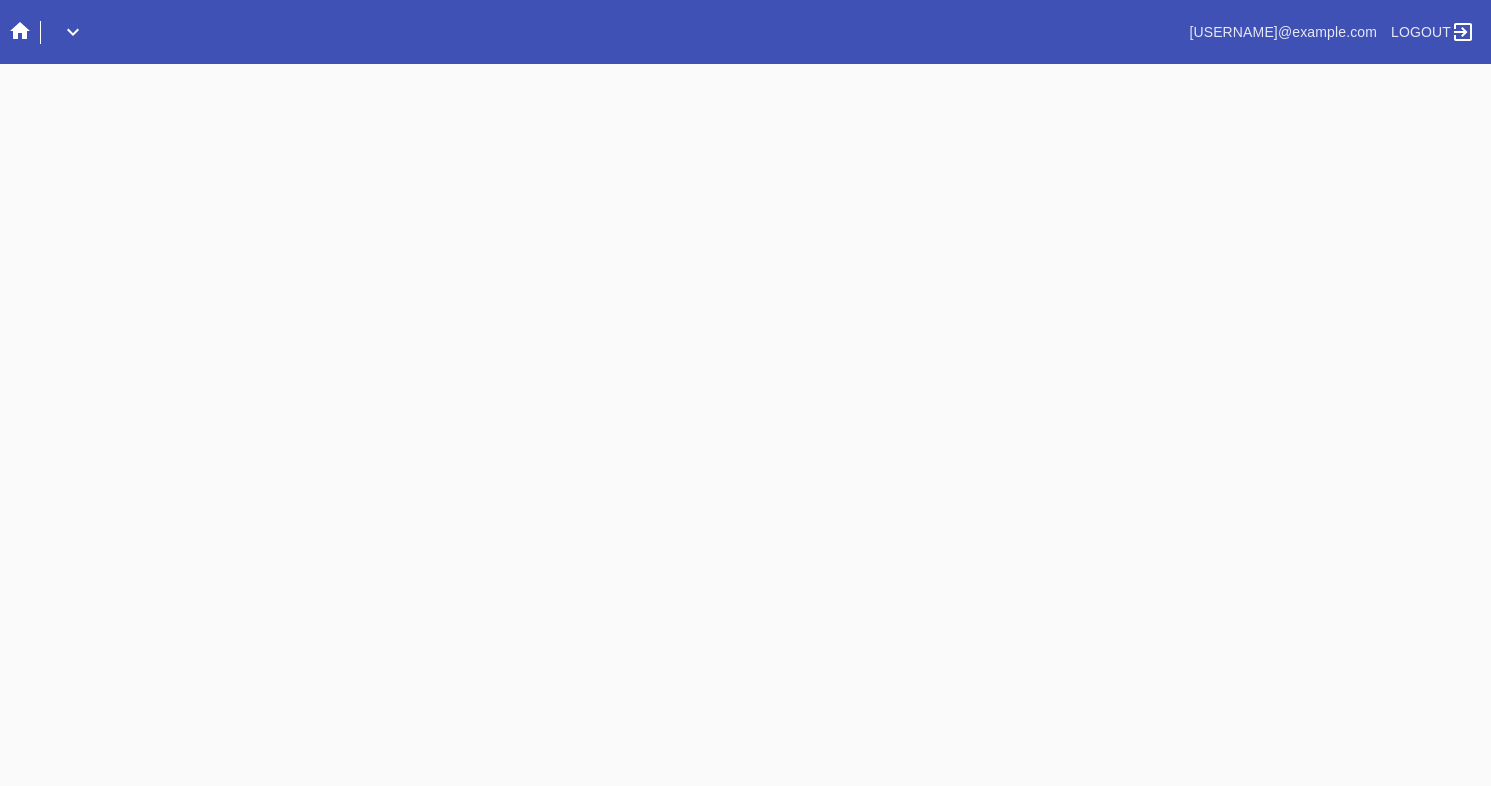 scroll, scrollTop: 0, scrollLeft: 0, axis: both 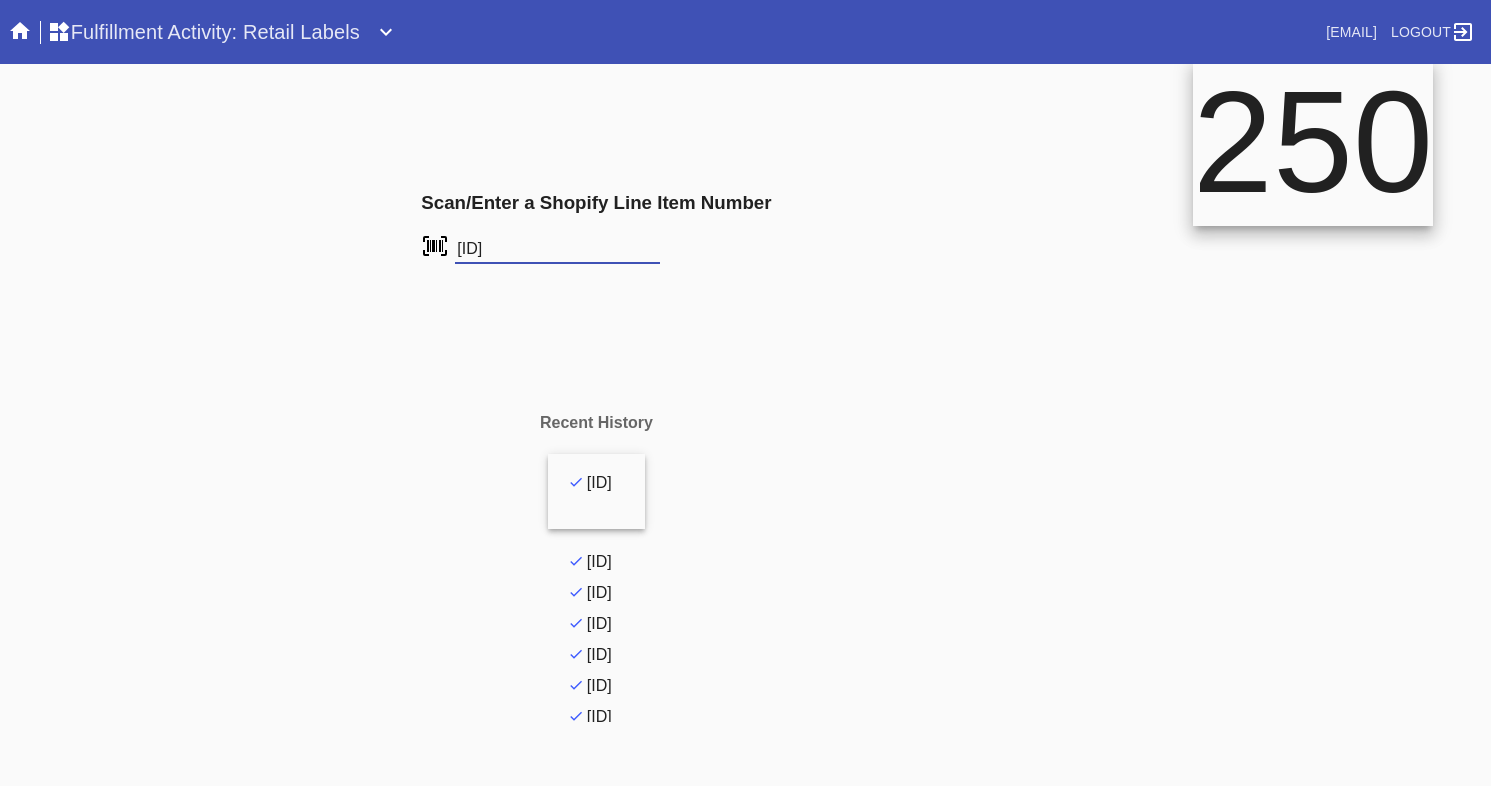 type on "FS-945848976" 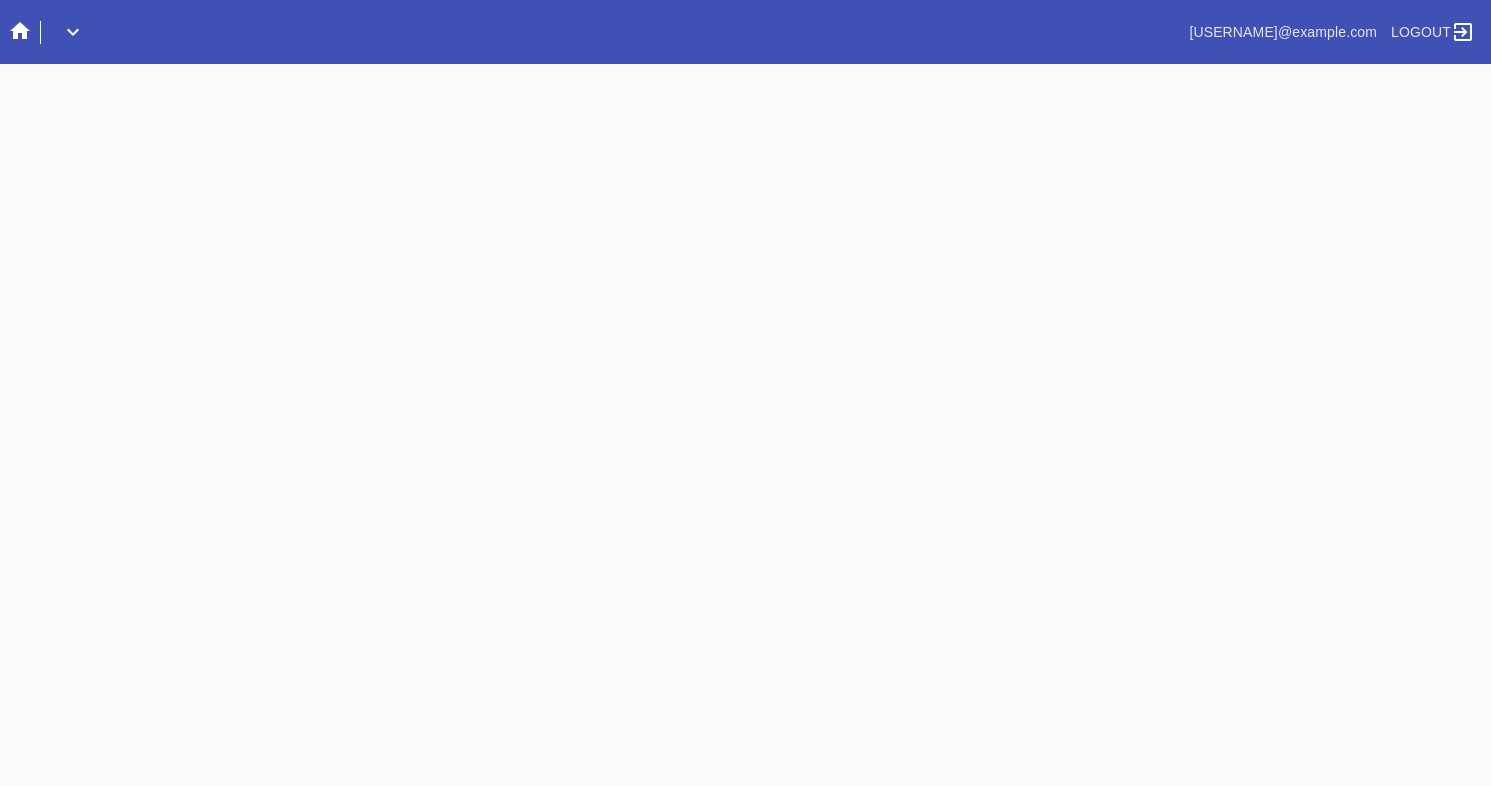 scroll, scrollTop: 0, scrollLeft: 0, axis: both 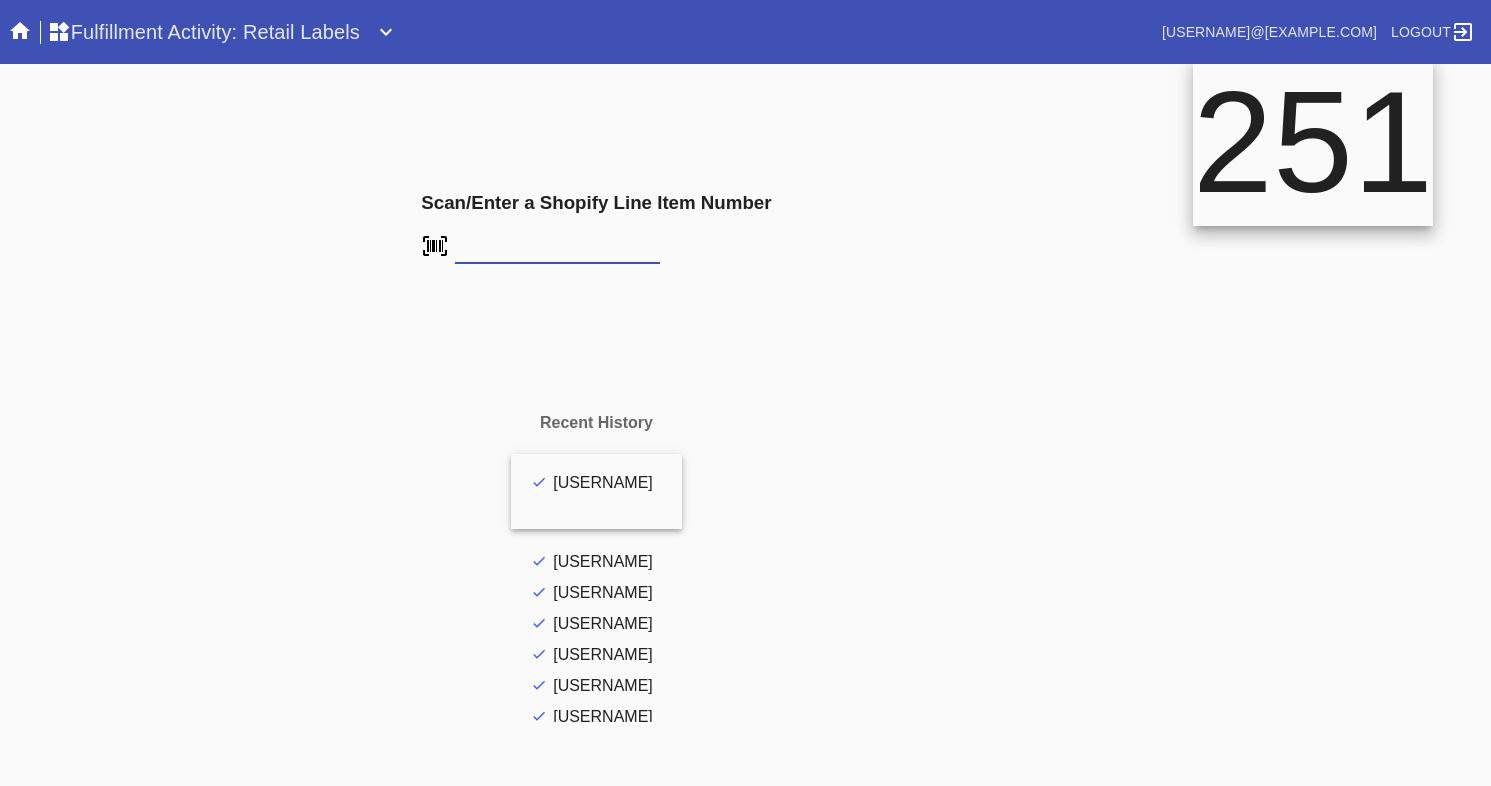 type on "[USERNAME]" 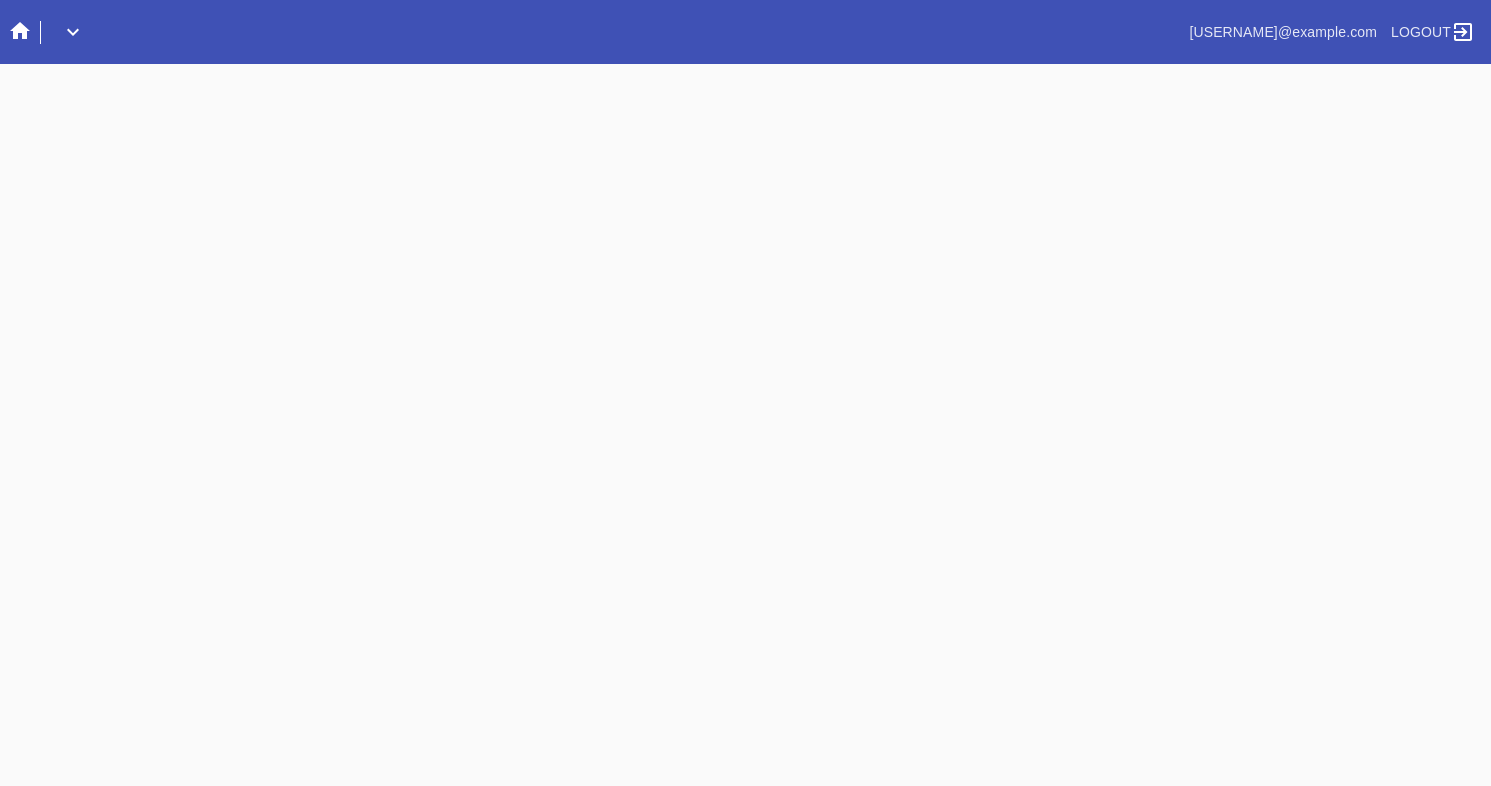 scroll, scrollTop: 0, scrollLeft: 0, axis: both 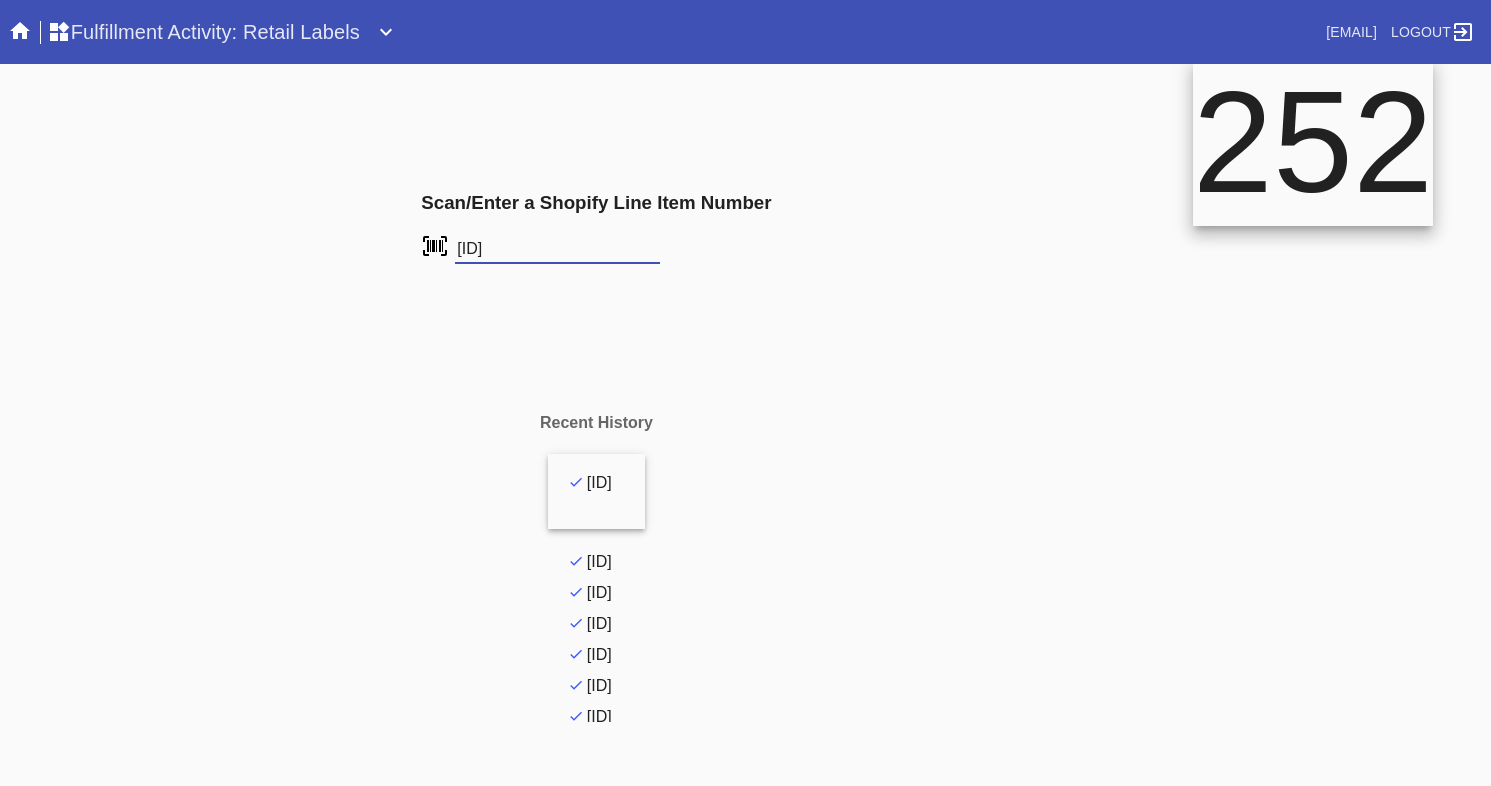 type on "[ID]" 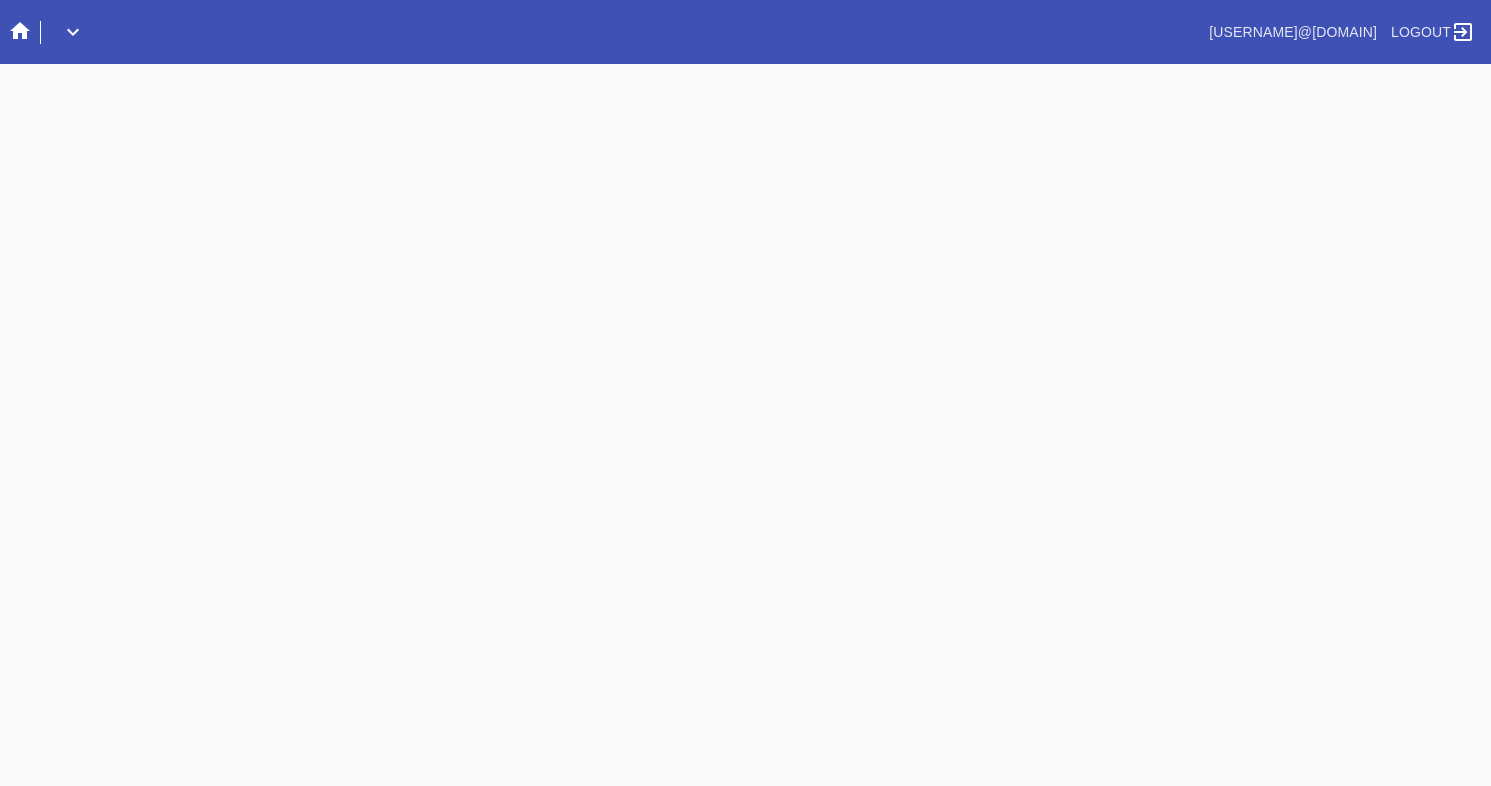 scroll, scrollTop: 0, scrollLeft: 0, axis: both 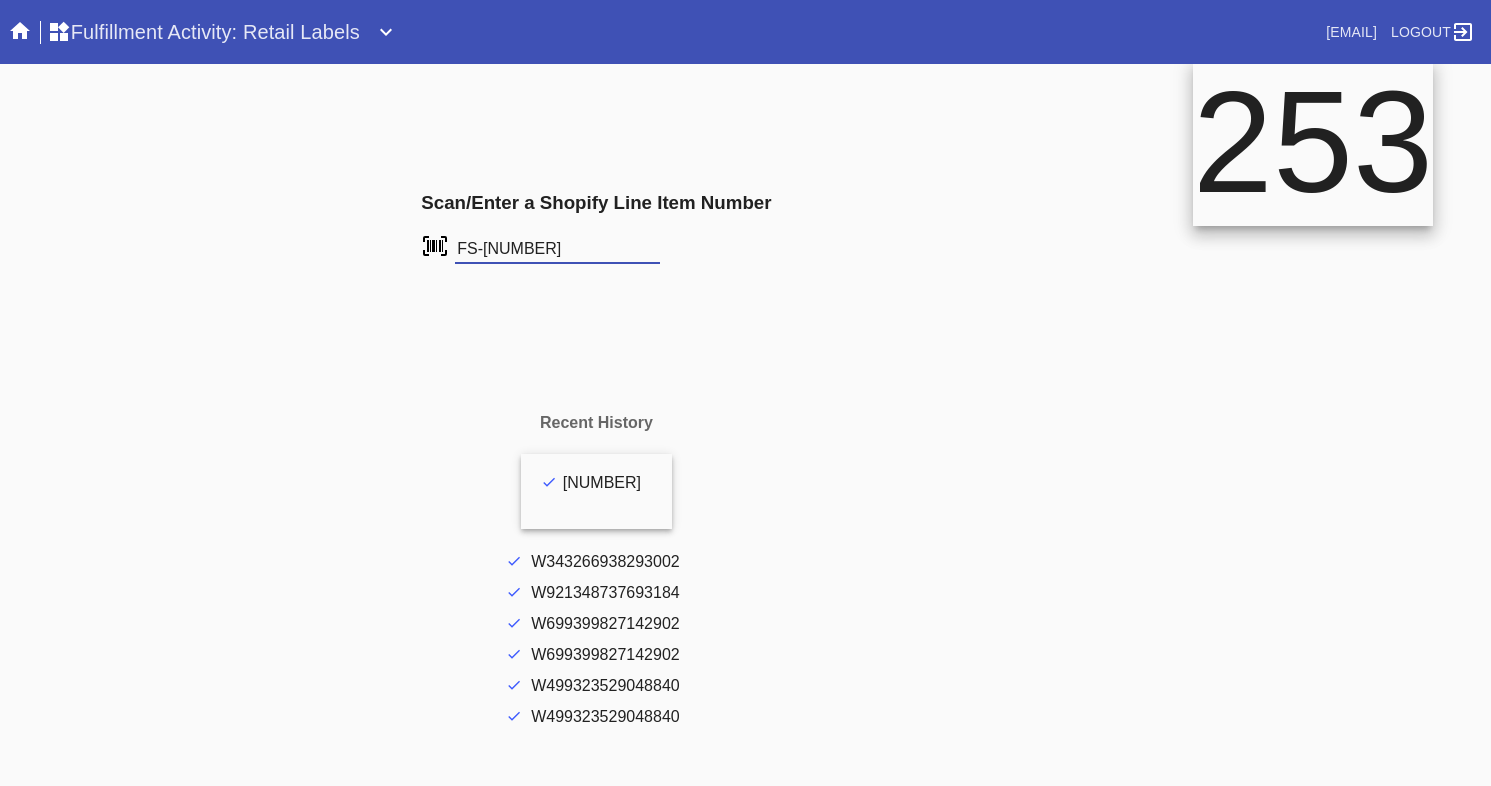 type on "FS-[NUMBER]" 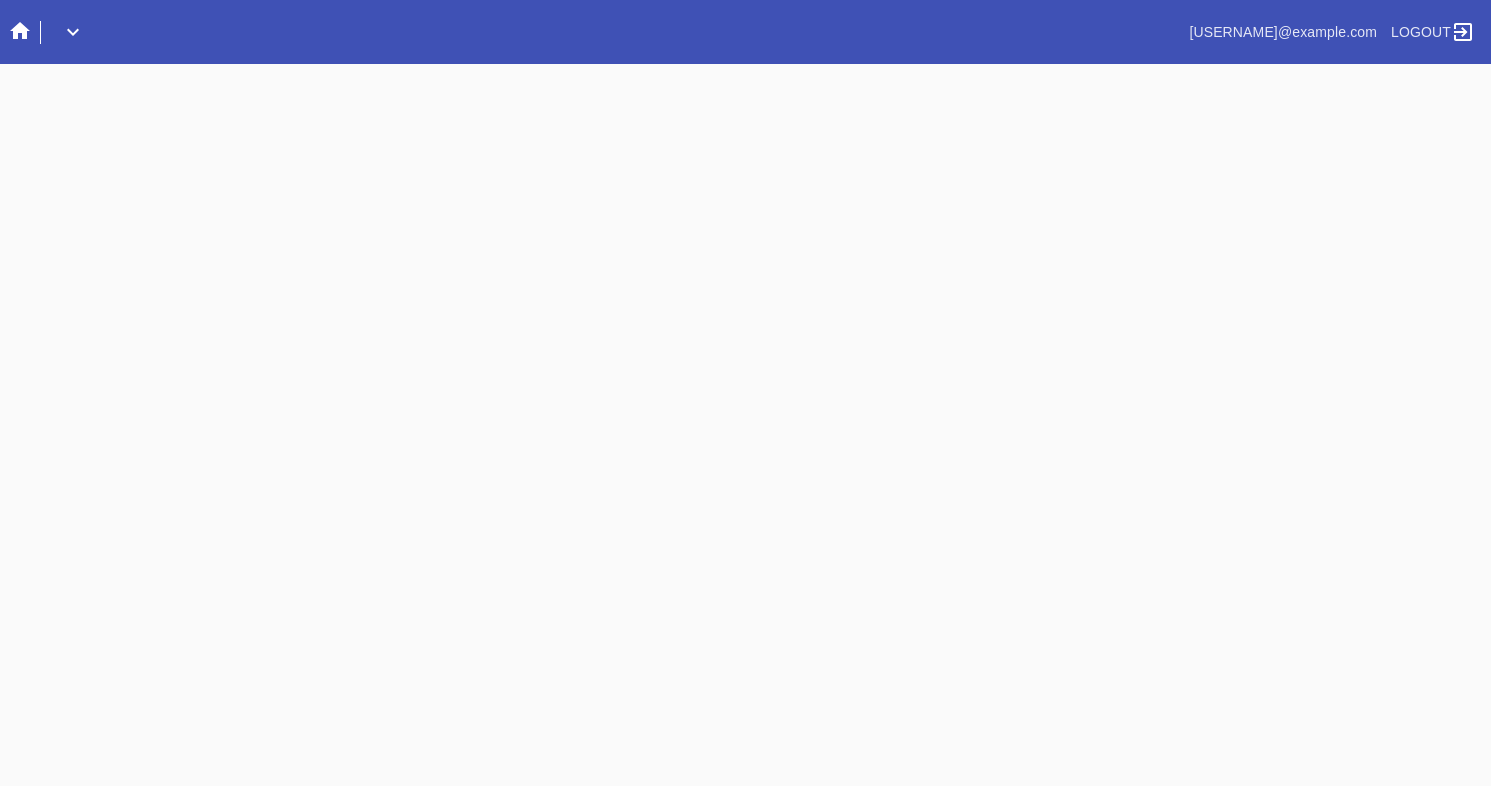 scroll, scrollTop: 0, scrollLeft: 0, axis: both 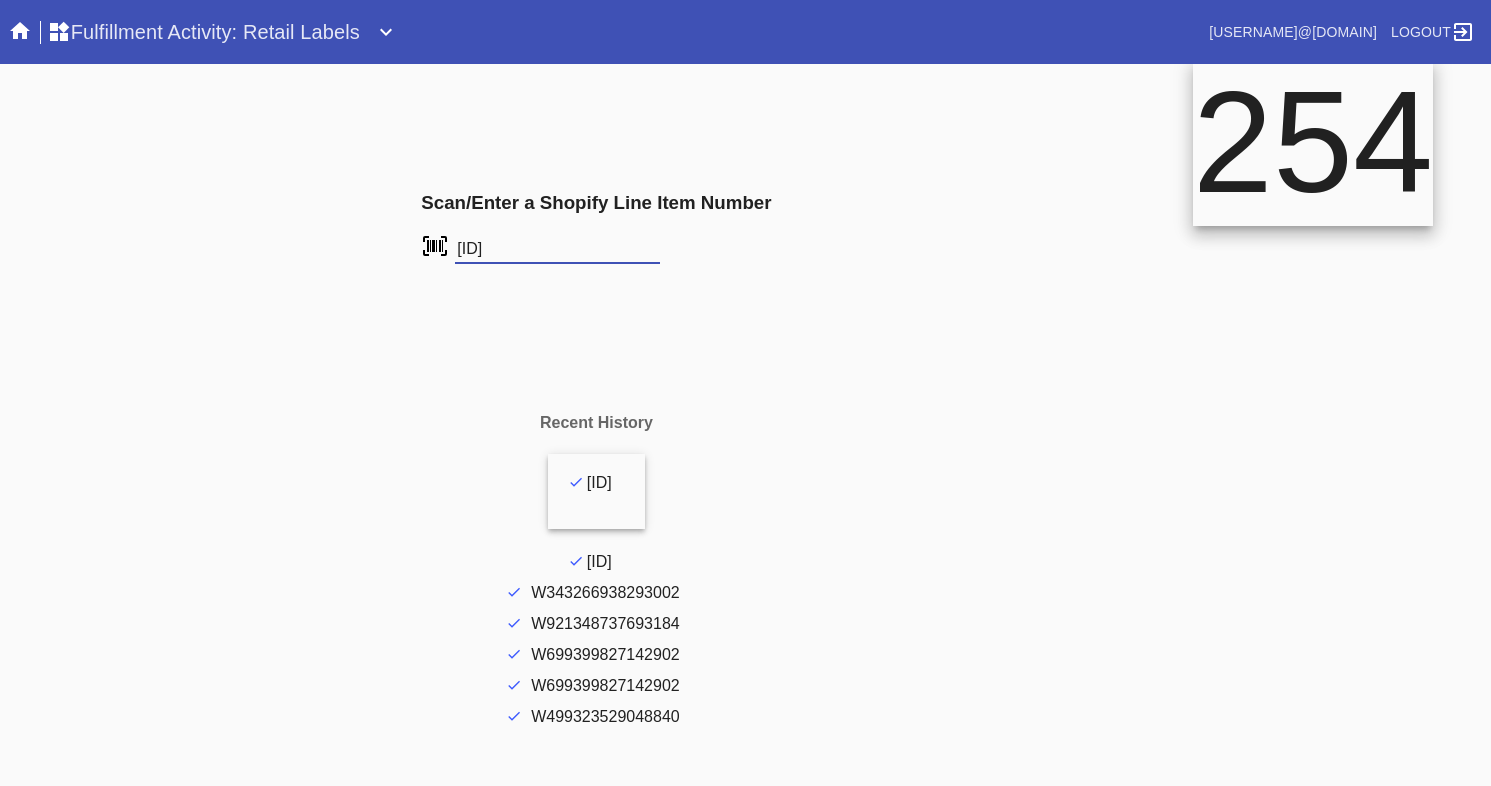type on "FS-736964090" 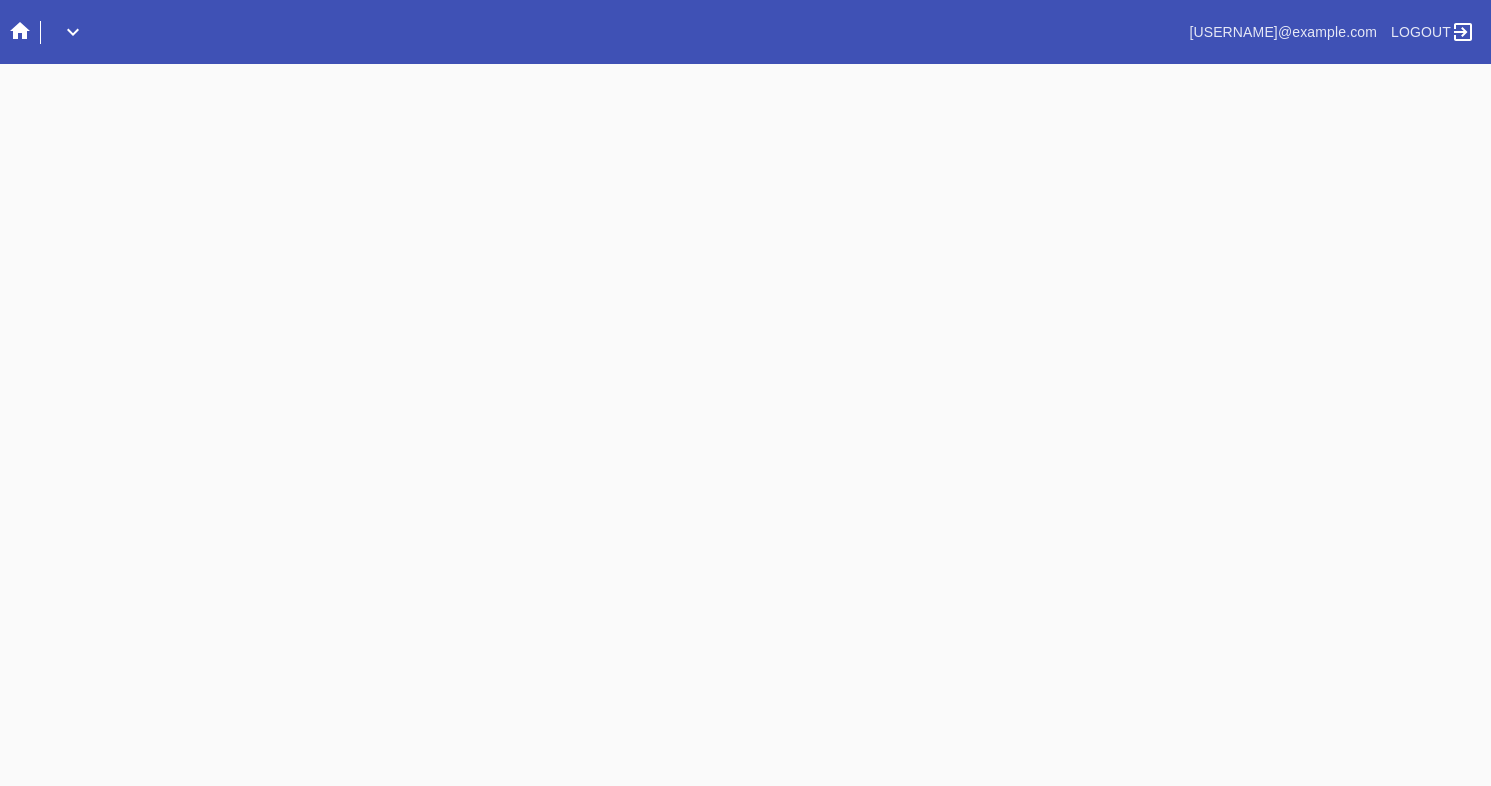 scroll, scrollTop: 0, scrollLeft: 0, axis: both 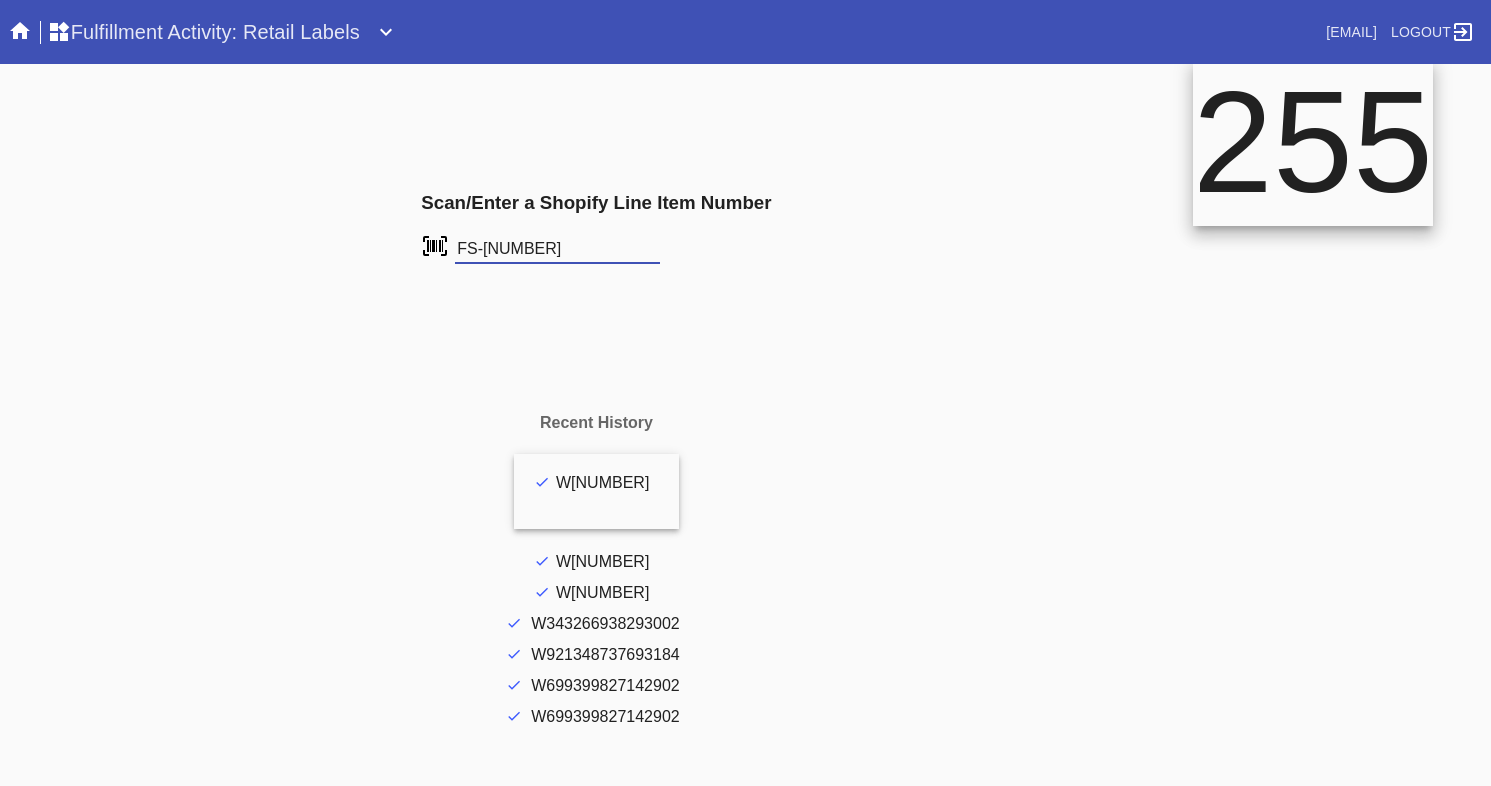 type on "FS-907659161" 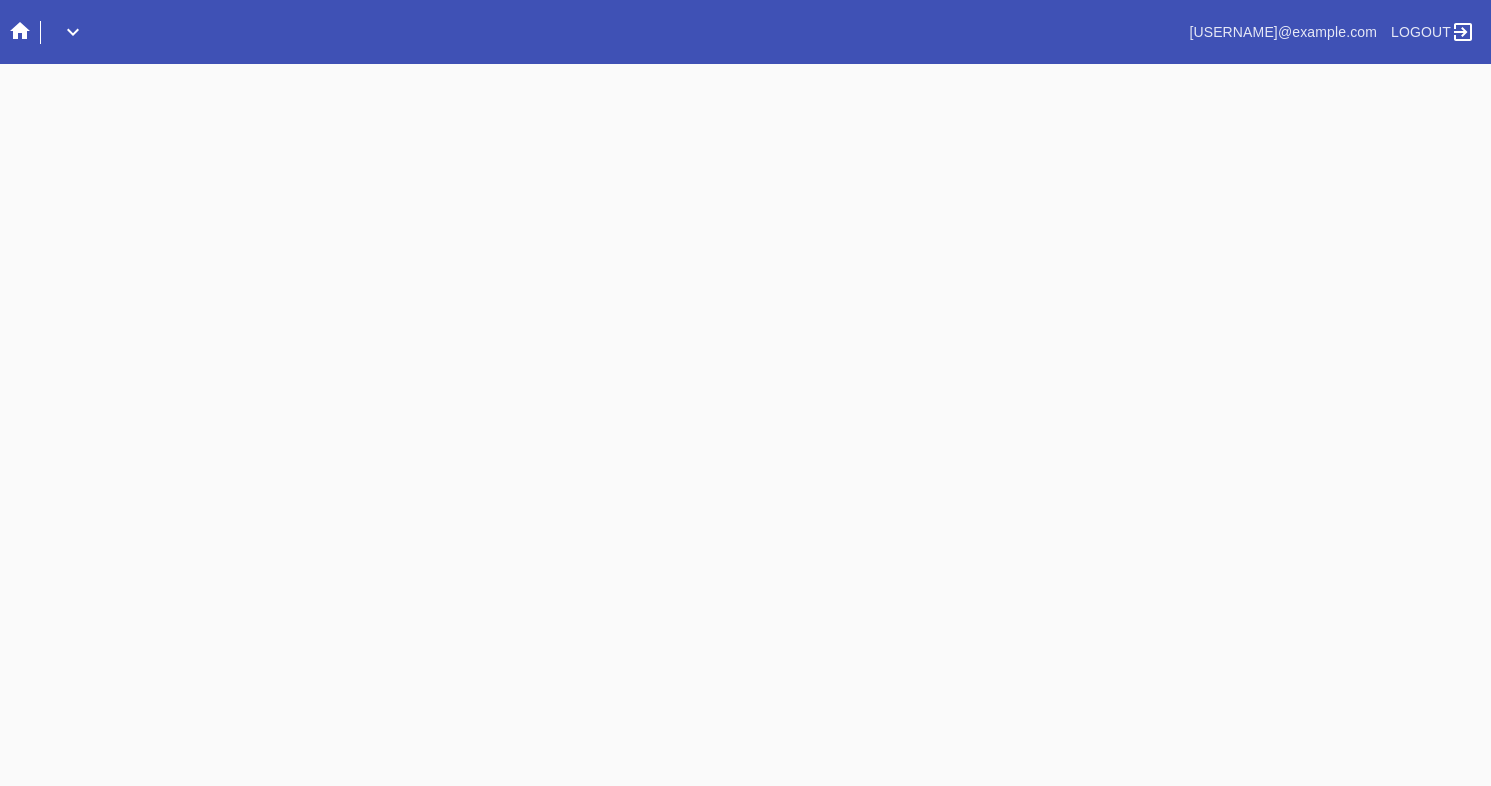 scroll, scrollTop: 0, scrollLeft: 0, axis: both 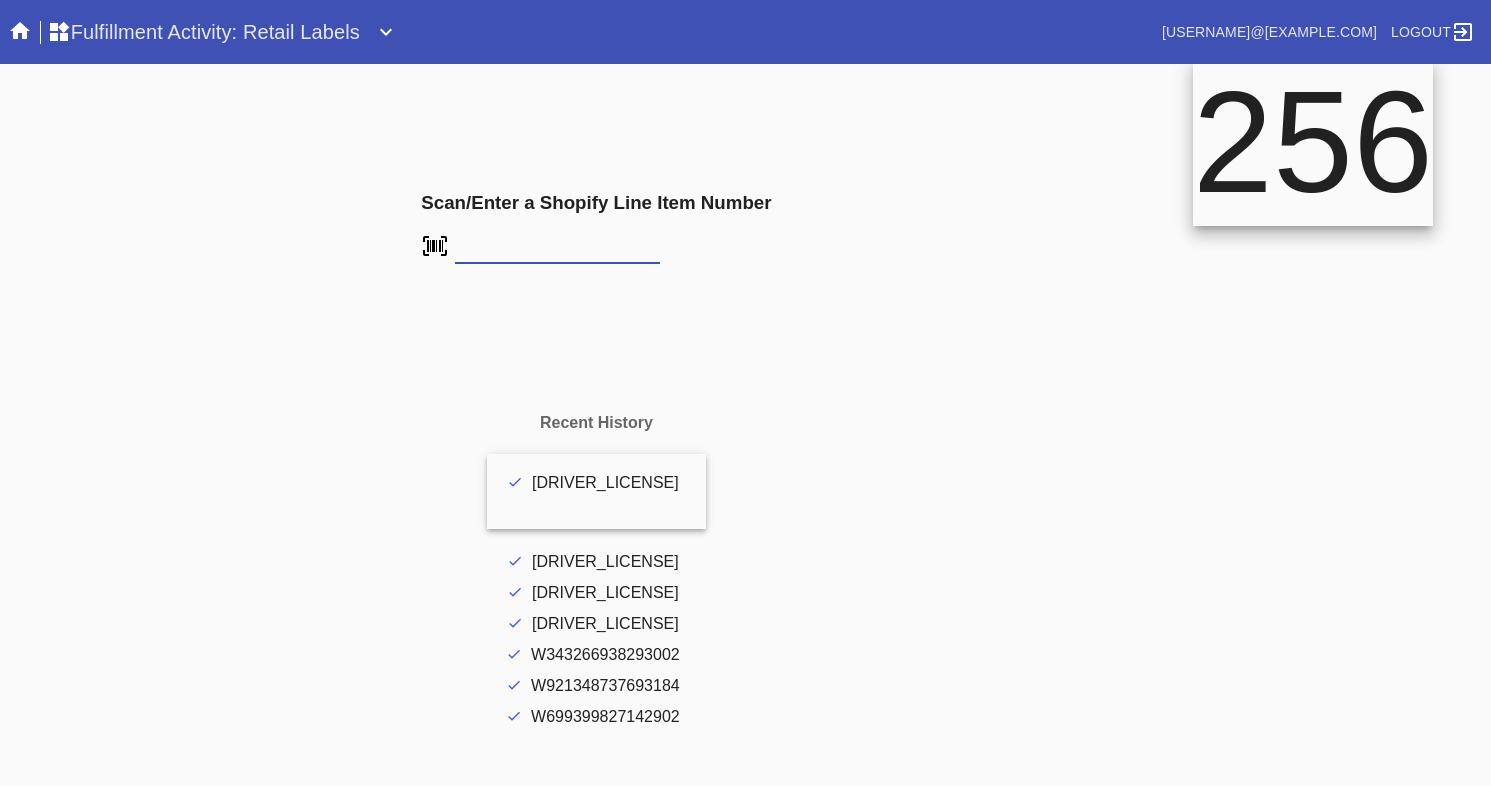 type on "FS-560400023" 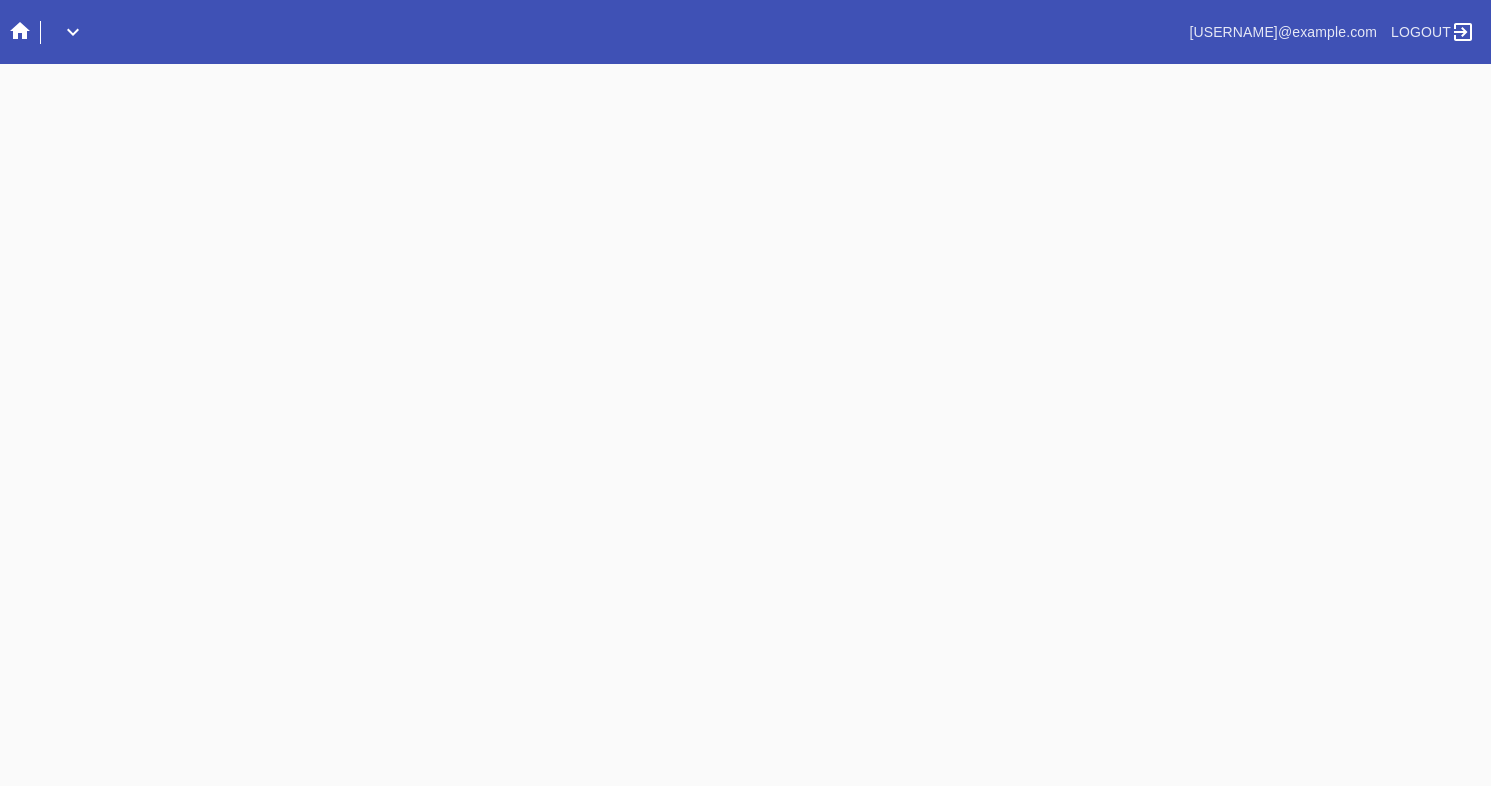 scroll, scrollTop: 0, scrollLeft: 0, axis: both 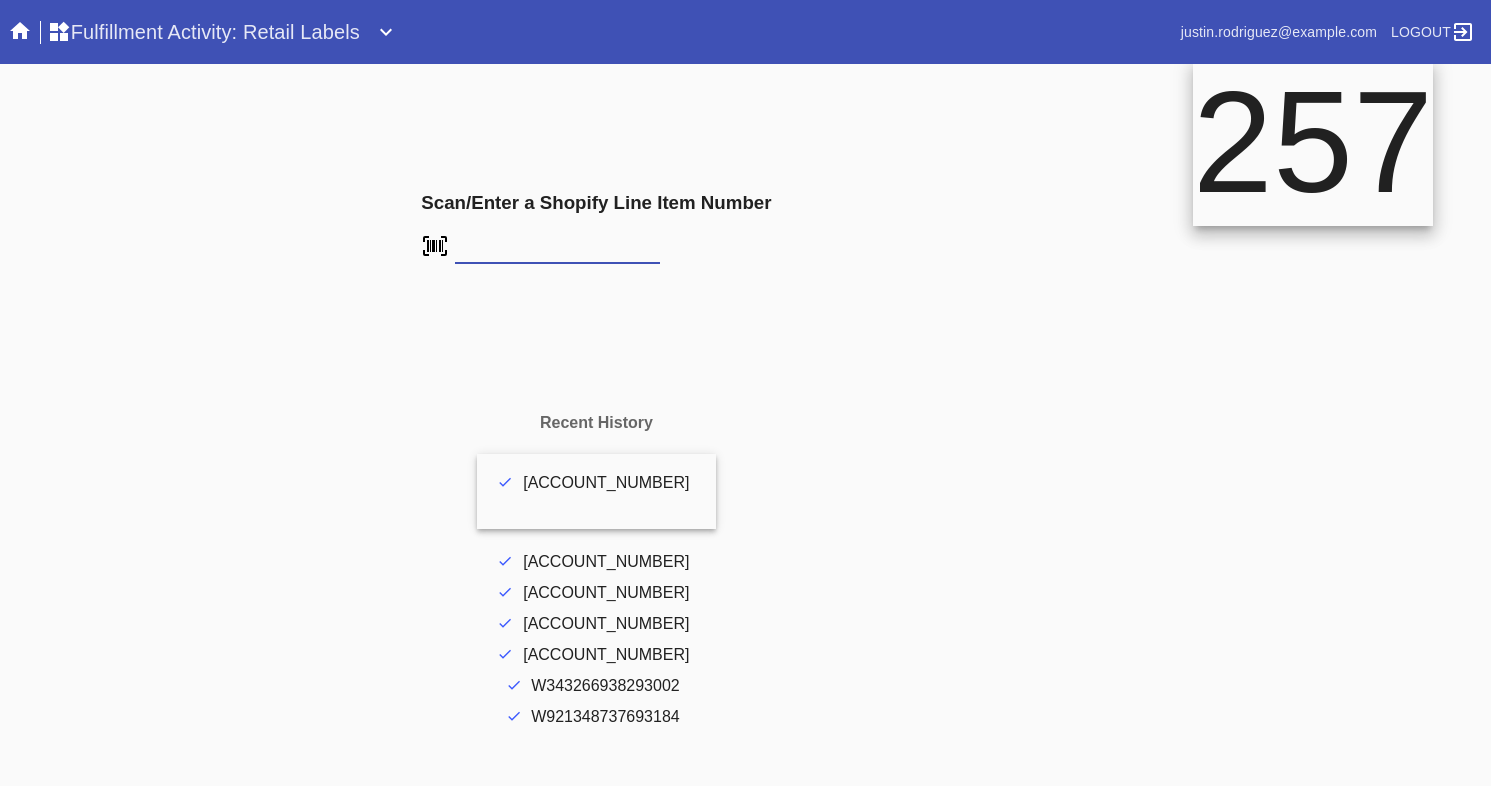 type on "[ACCOUNT_NUMBER]" 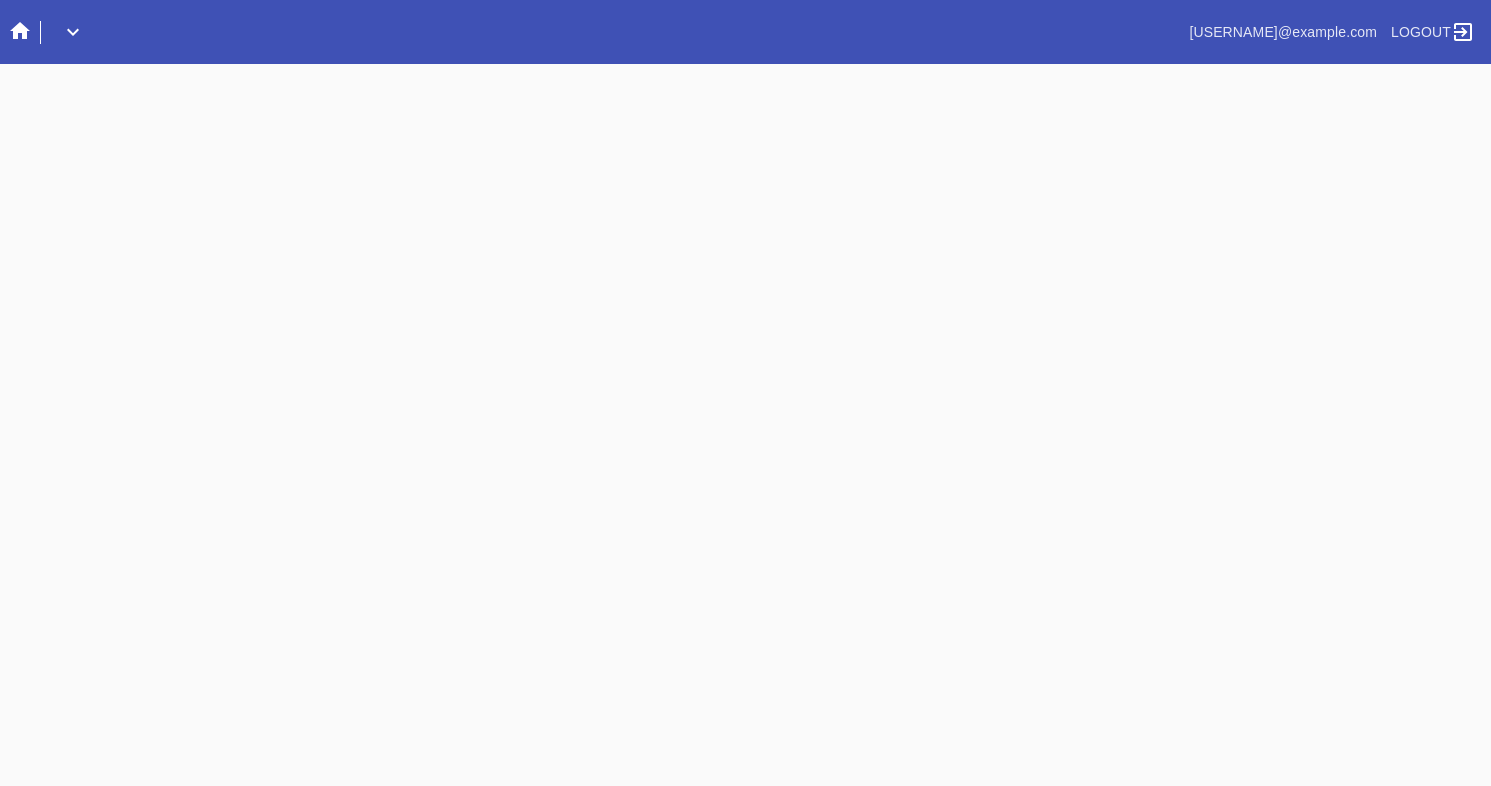 scroll, scrollTop: 0, scrollLeft: 0, axis: both 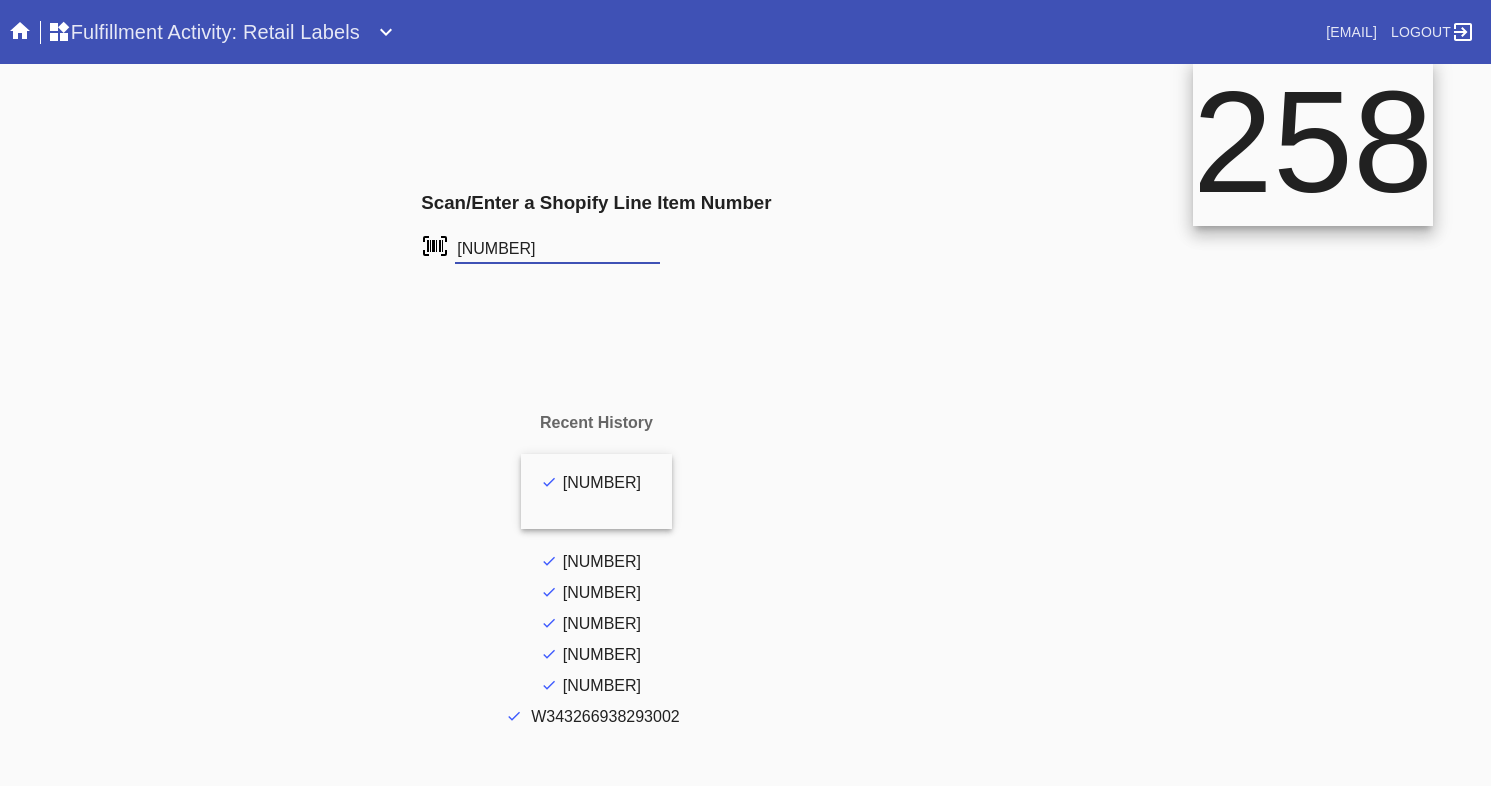 type on "[NUMBER]" 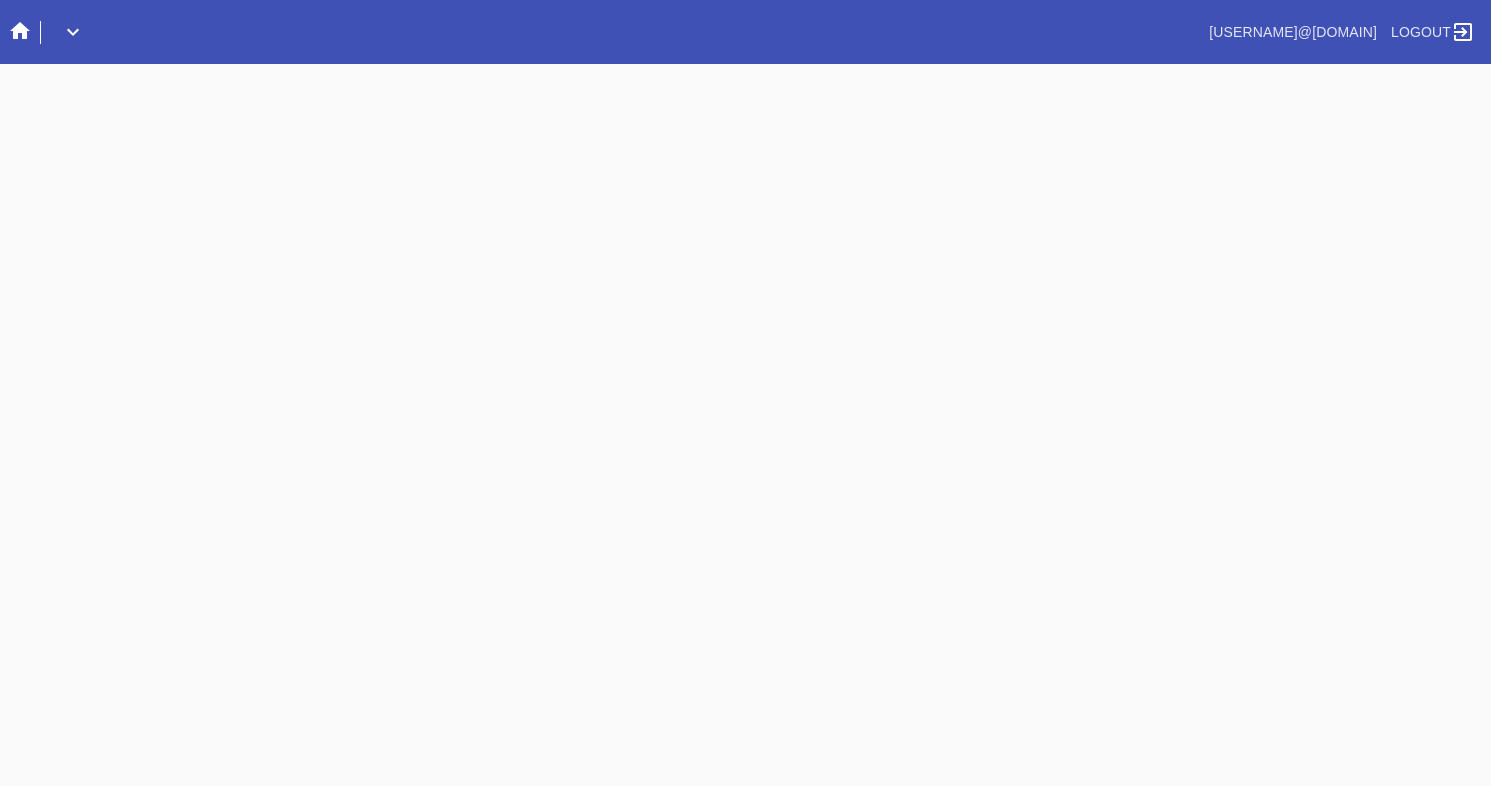 scroll, scrollTop: 0, scrollLeft: 0, axis: both 